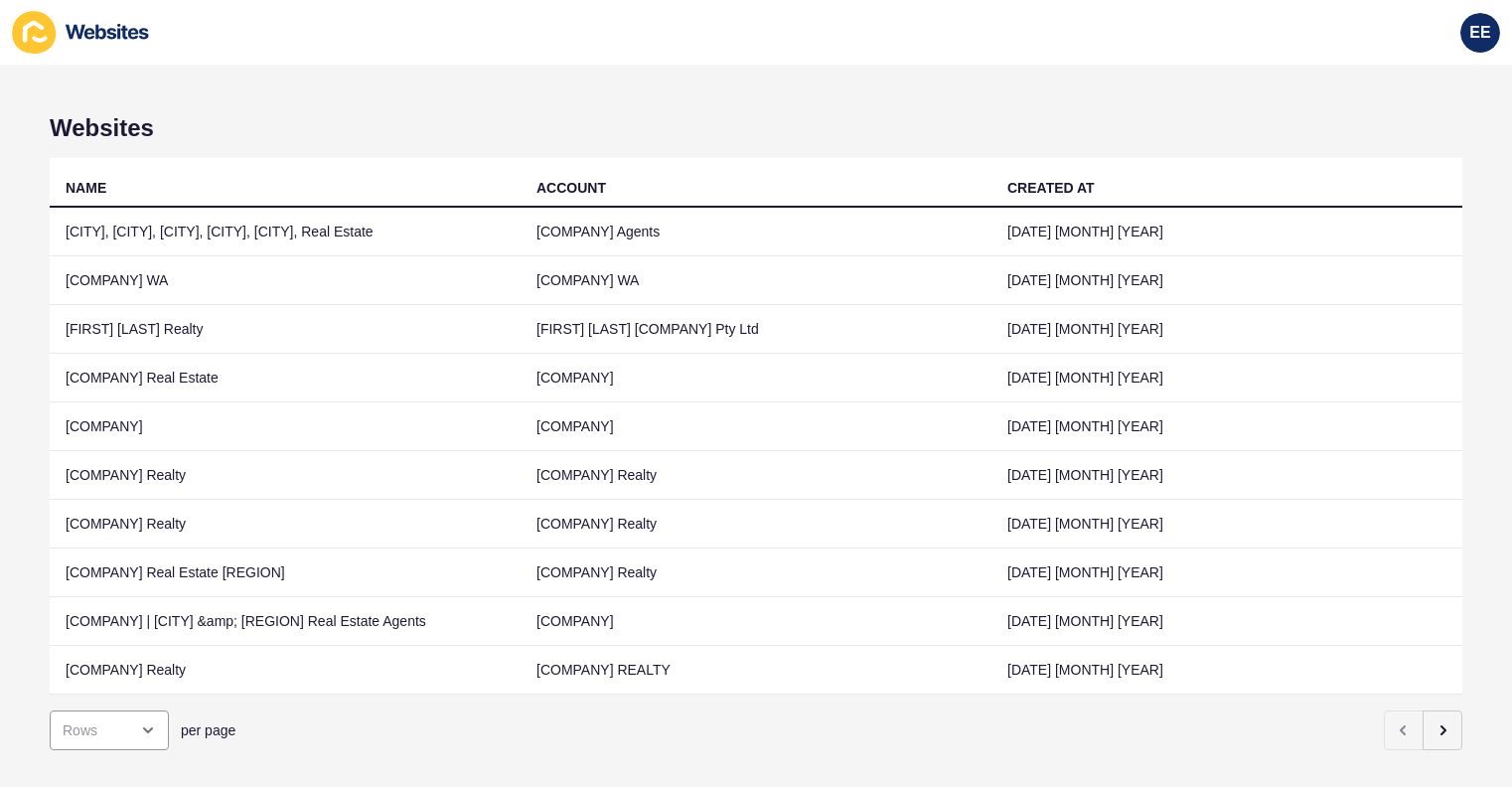 scroll, scrollTop: 0, scrollLeft: 0, axis: both 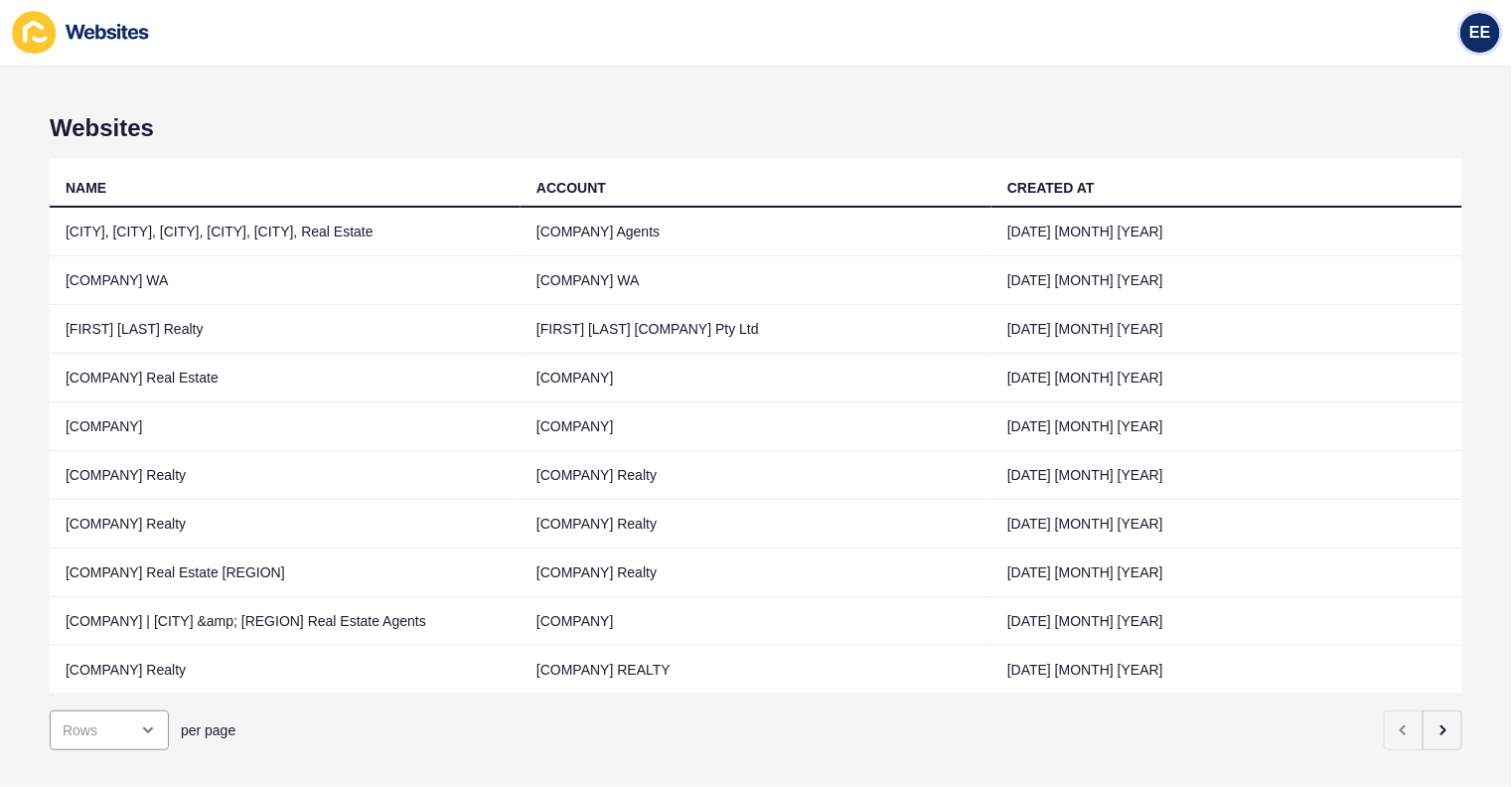 click on "EE" at bounding box center (1480, 33) 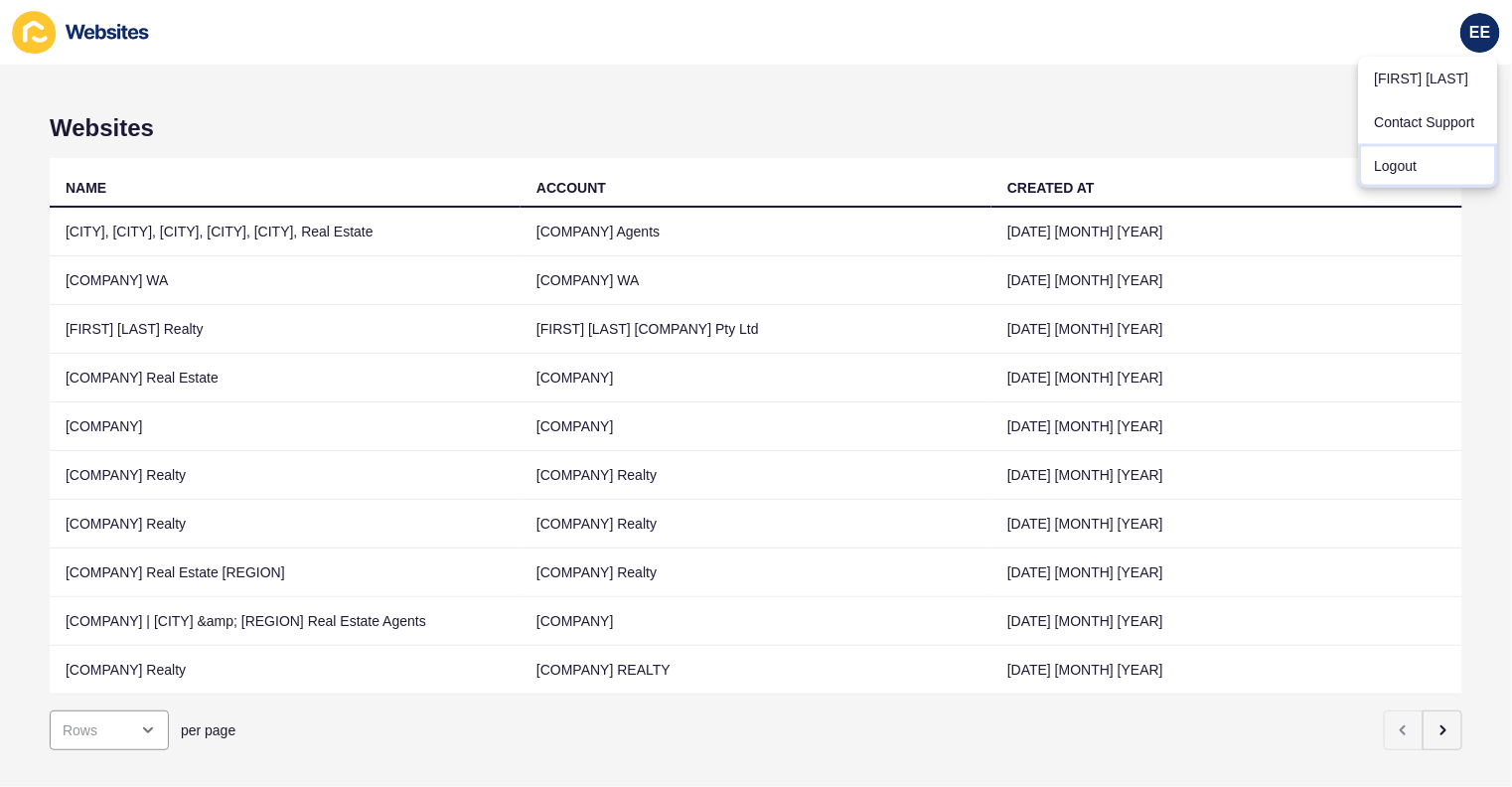 click on "Logout" at bounding box center [1429, 79] 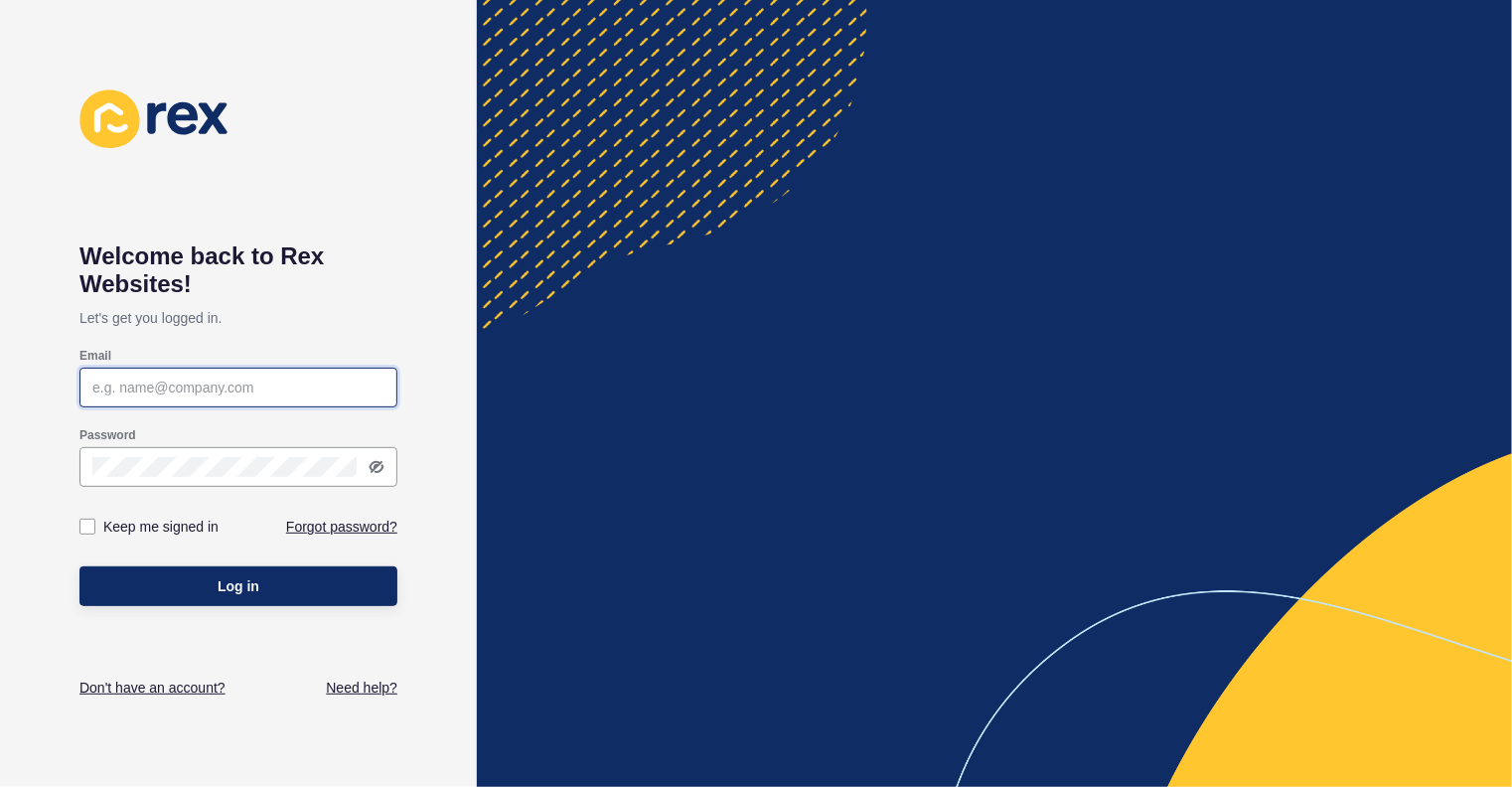 type on "[EMAIL]" 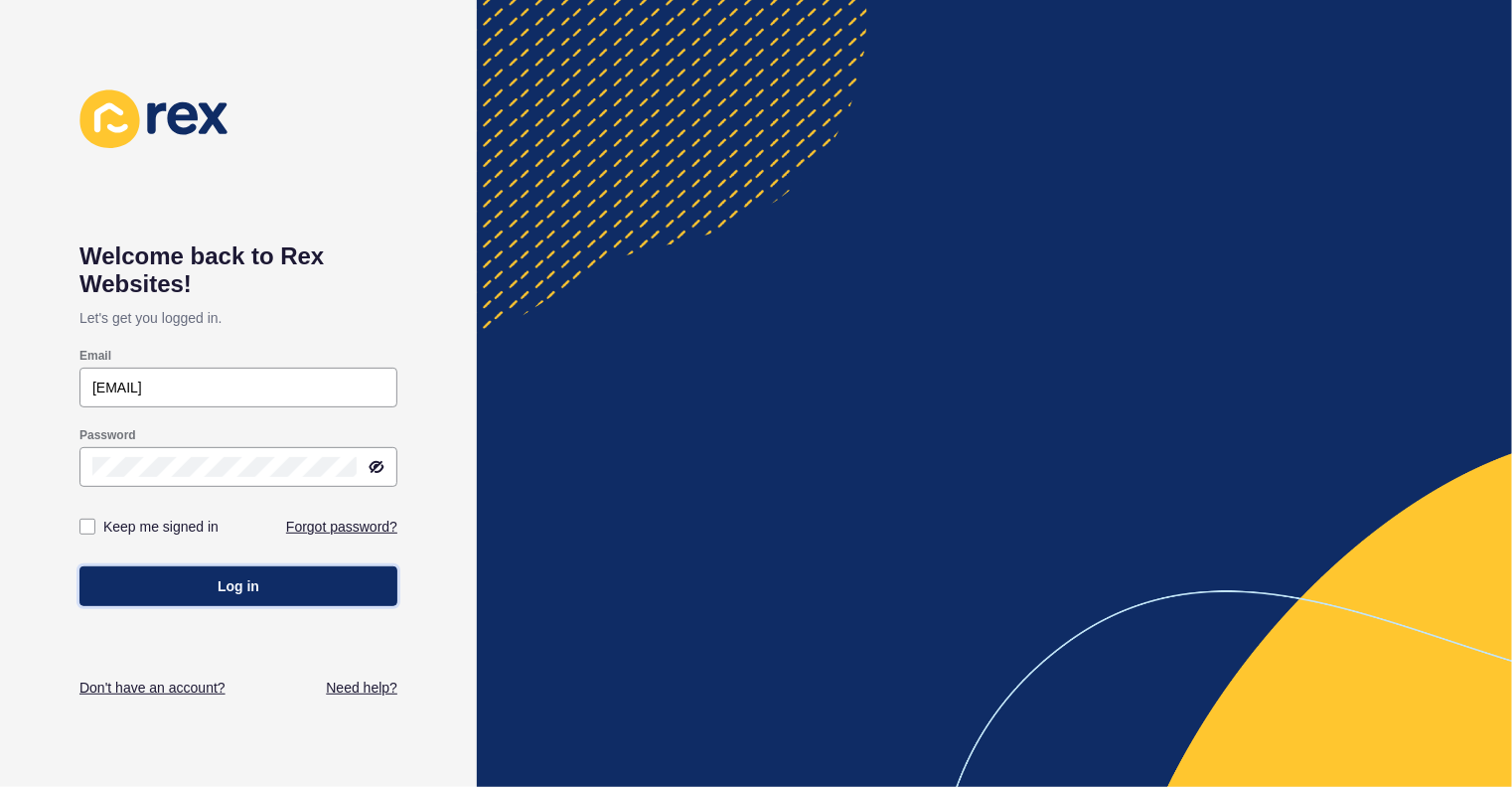 click on "Log in" at bounding box center (238, 586) 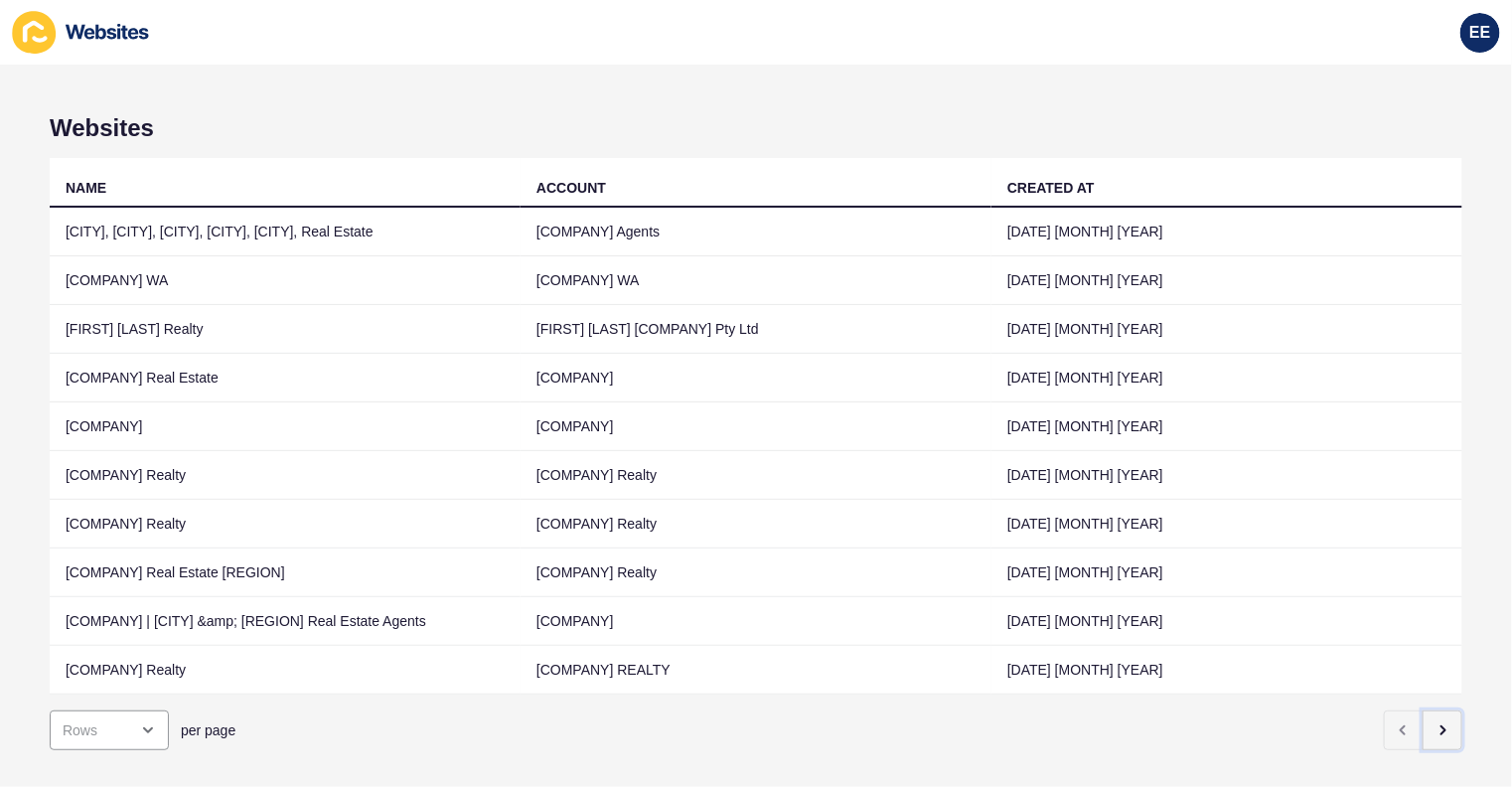 click at bounding box center (1442, 730) 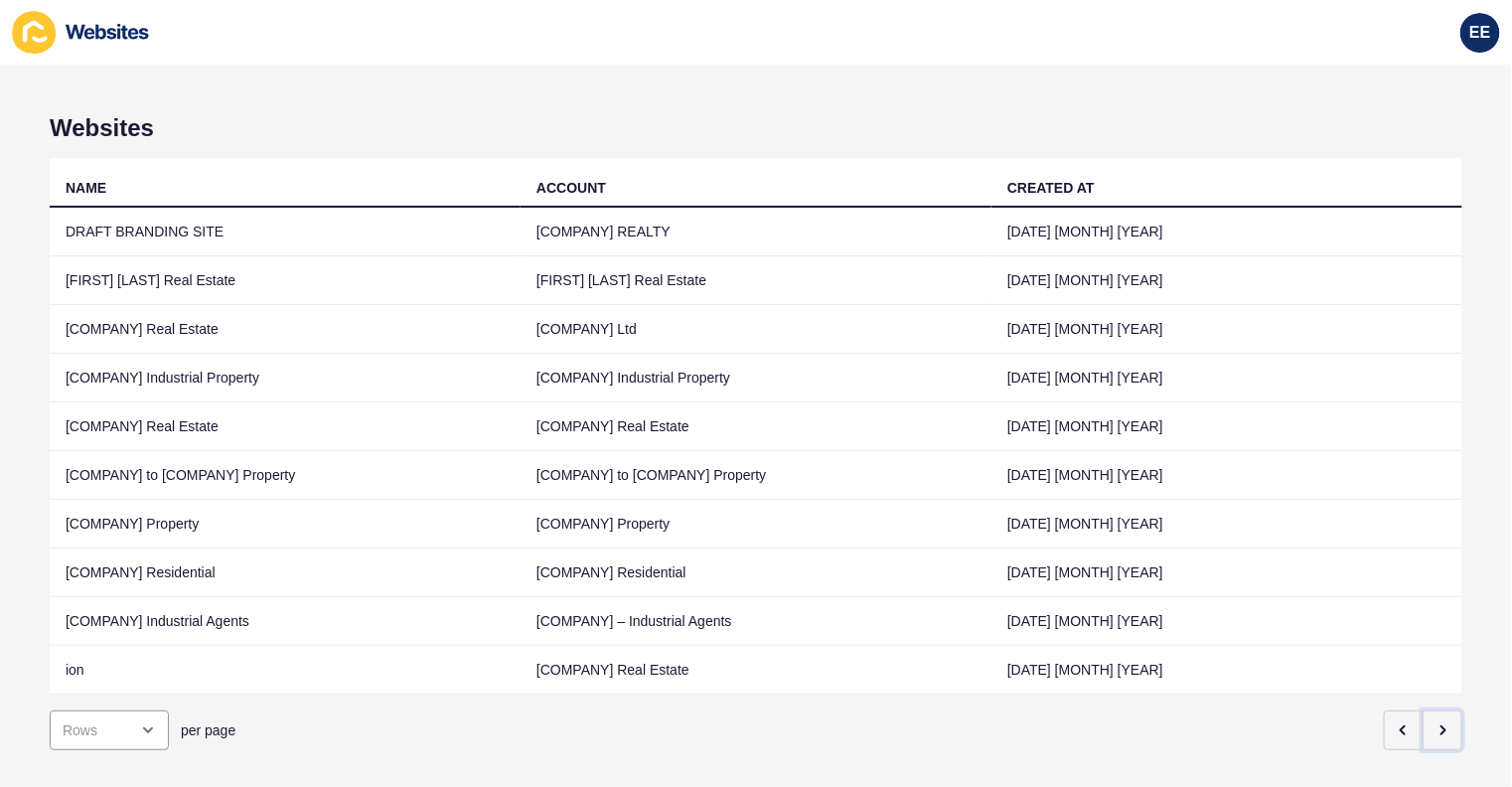 click at bounding box center [1442, 730] 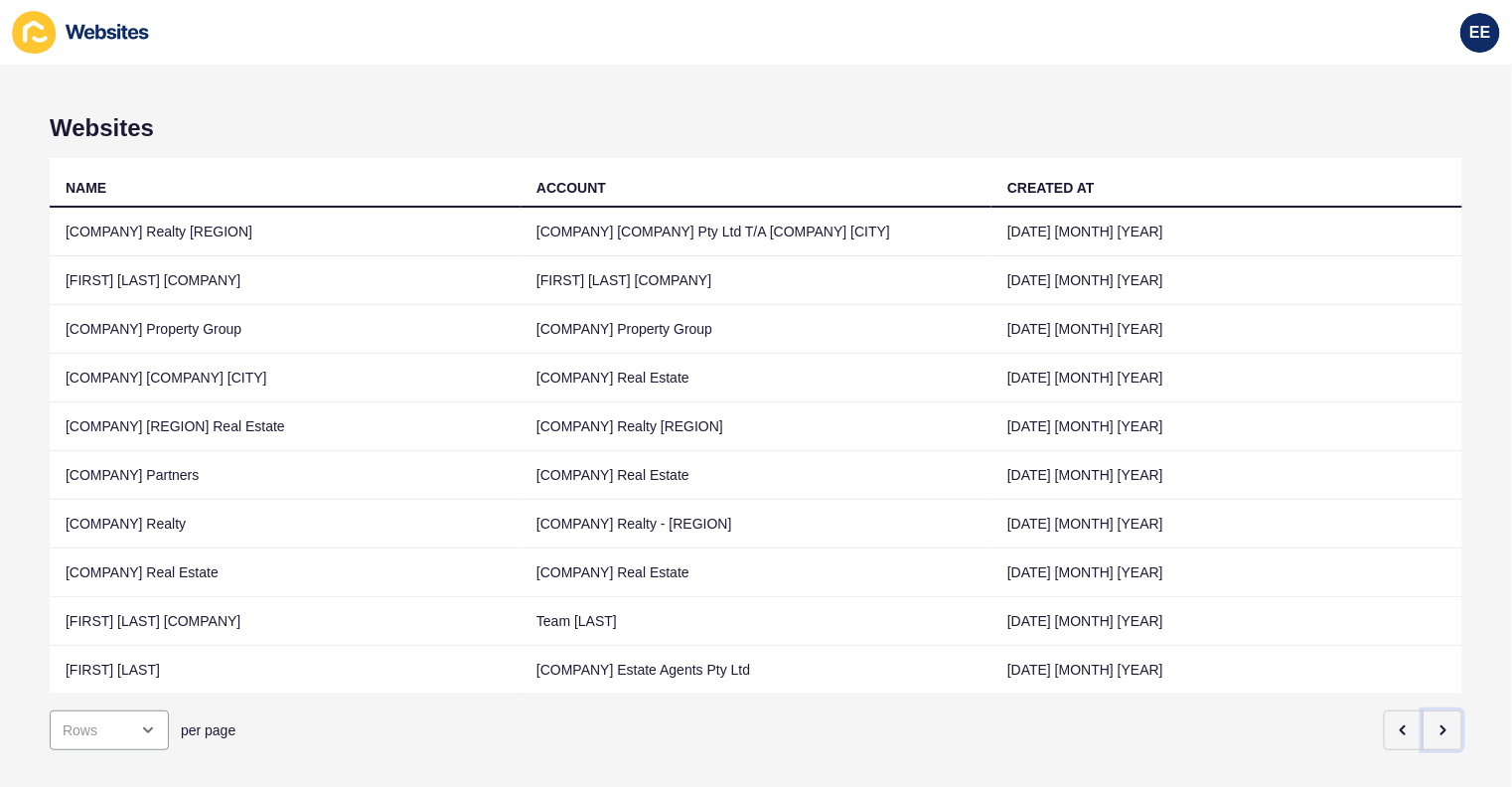 click at bounding box center (1443, 730) 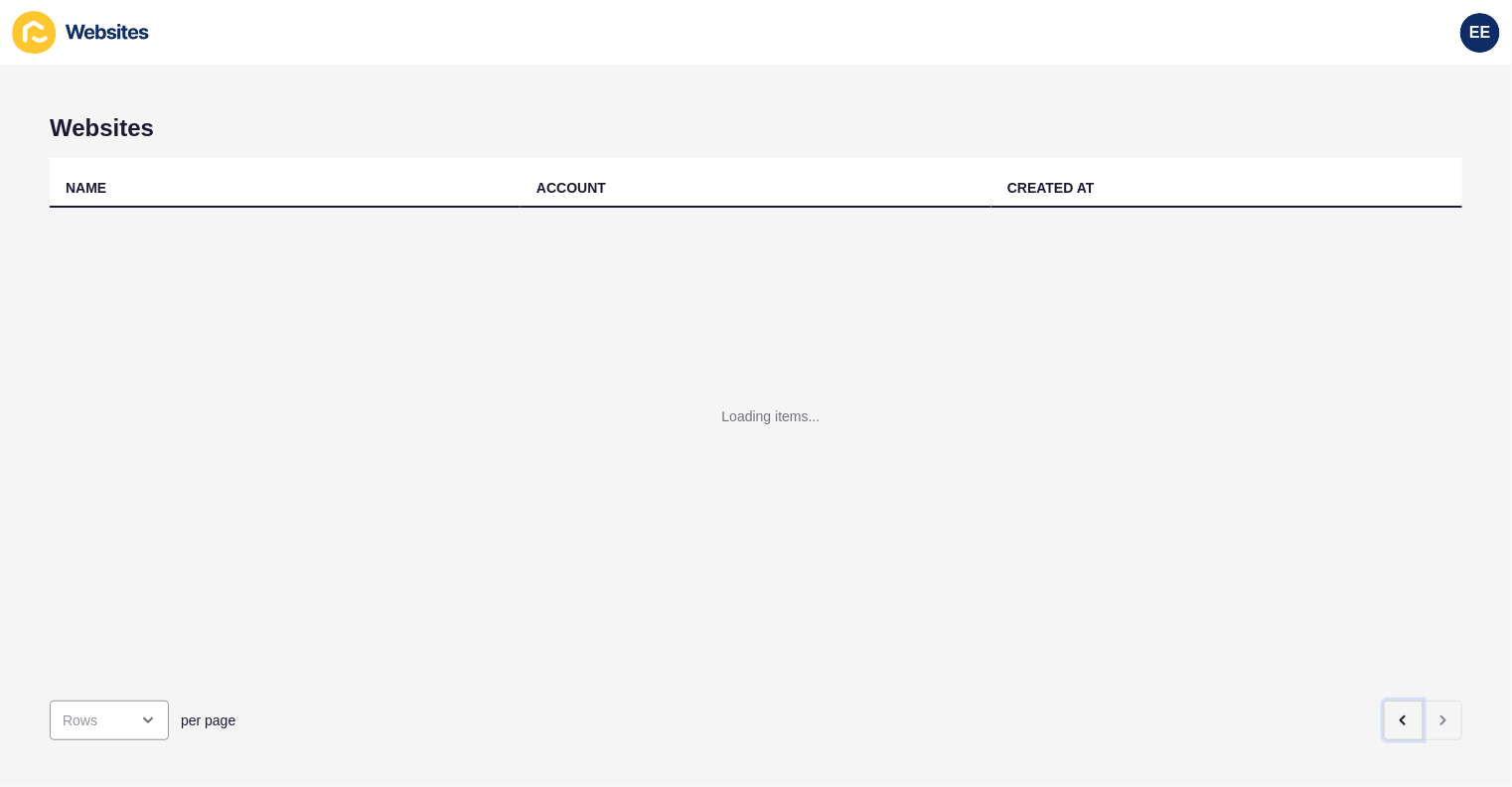 click at bounding box center (1404, 720) 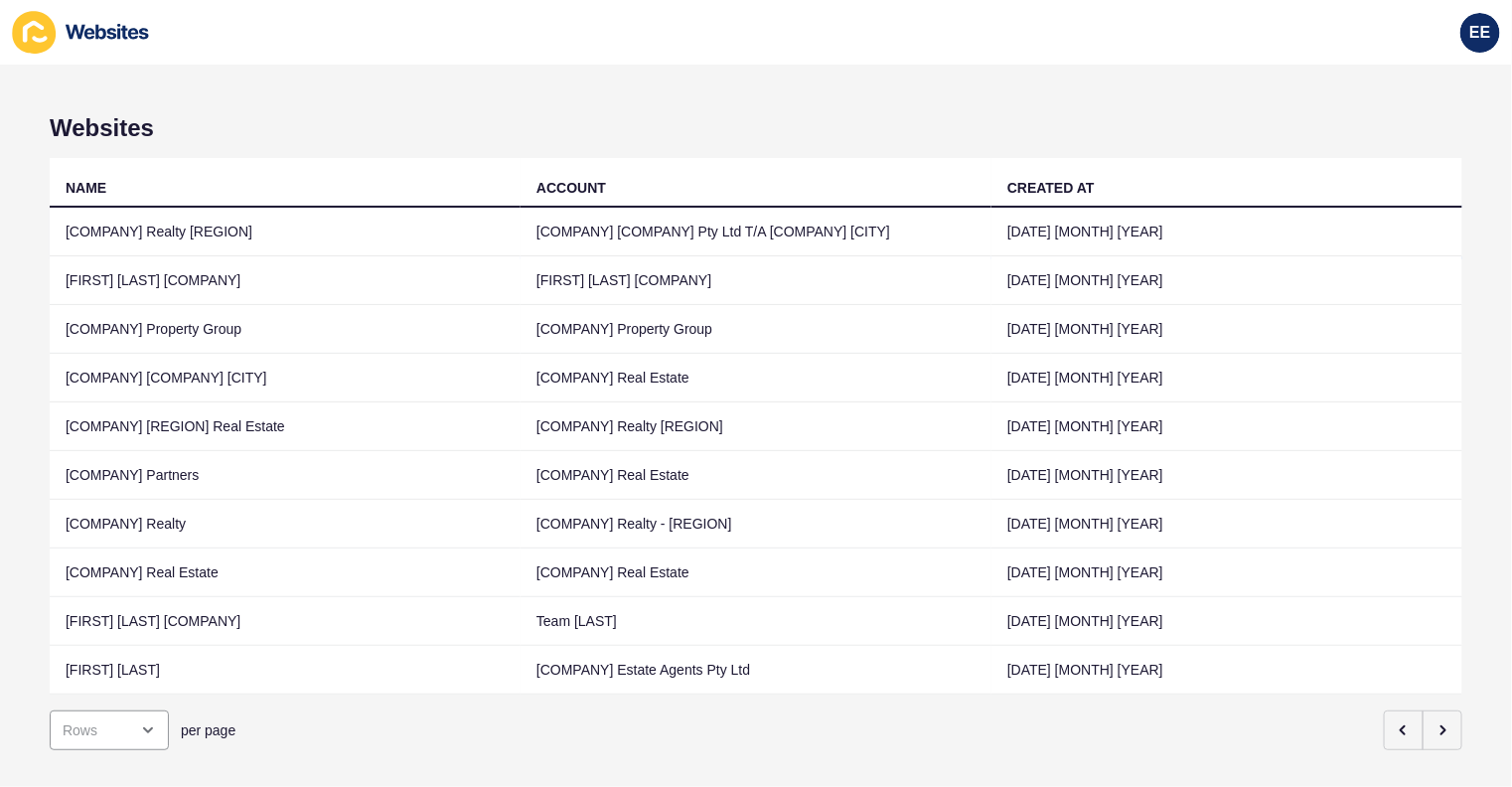 click on "[COMPANY] [COMPANY] Pty Ltd T/A [COMPANY] [CITY]" at bounding box center (756, 232) 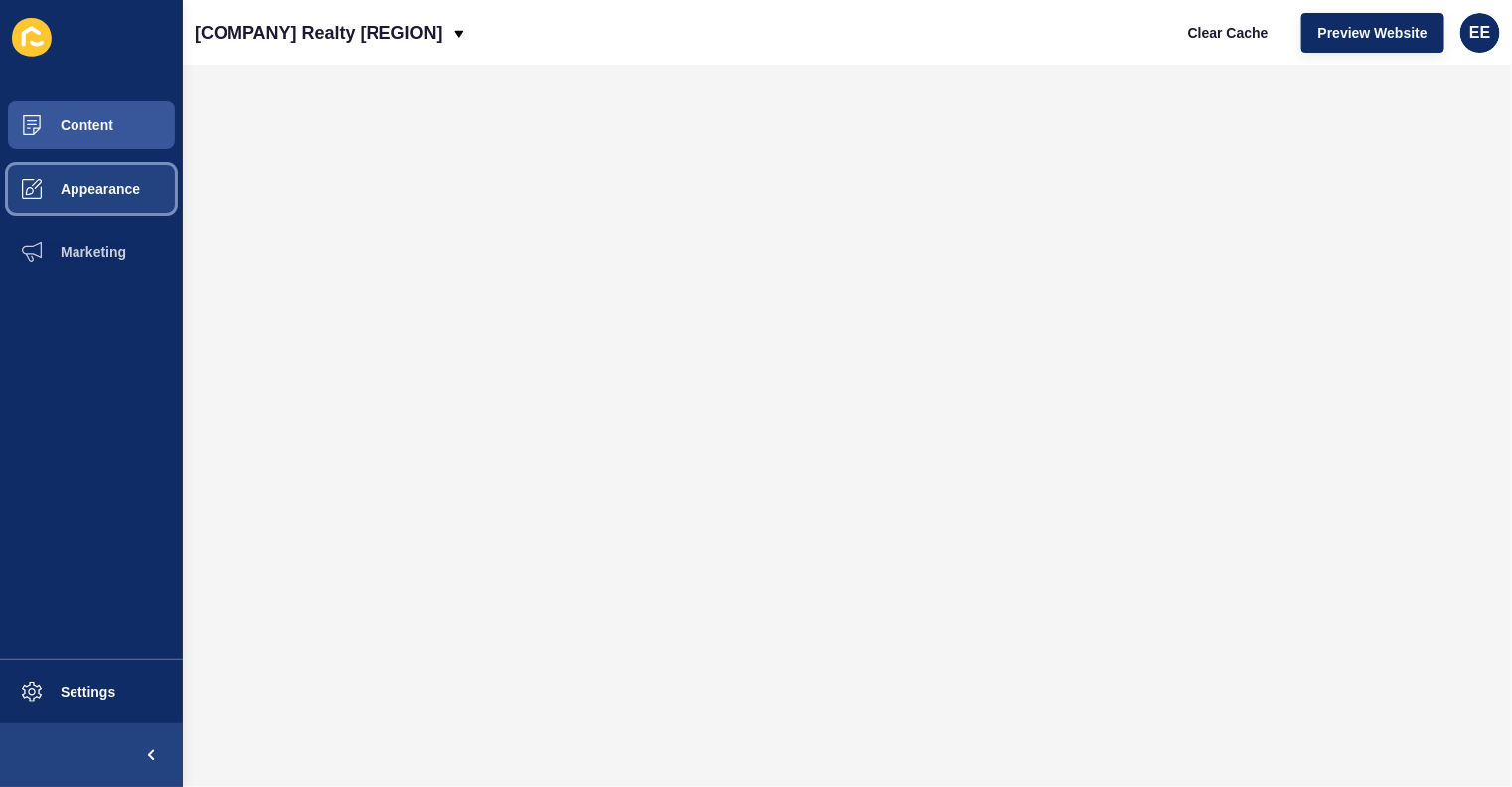 click on "Appearance" at bounding box center (69, 189) 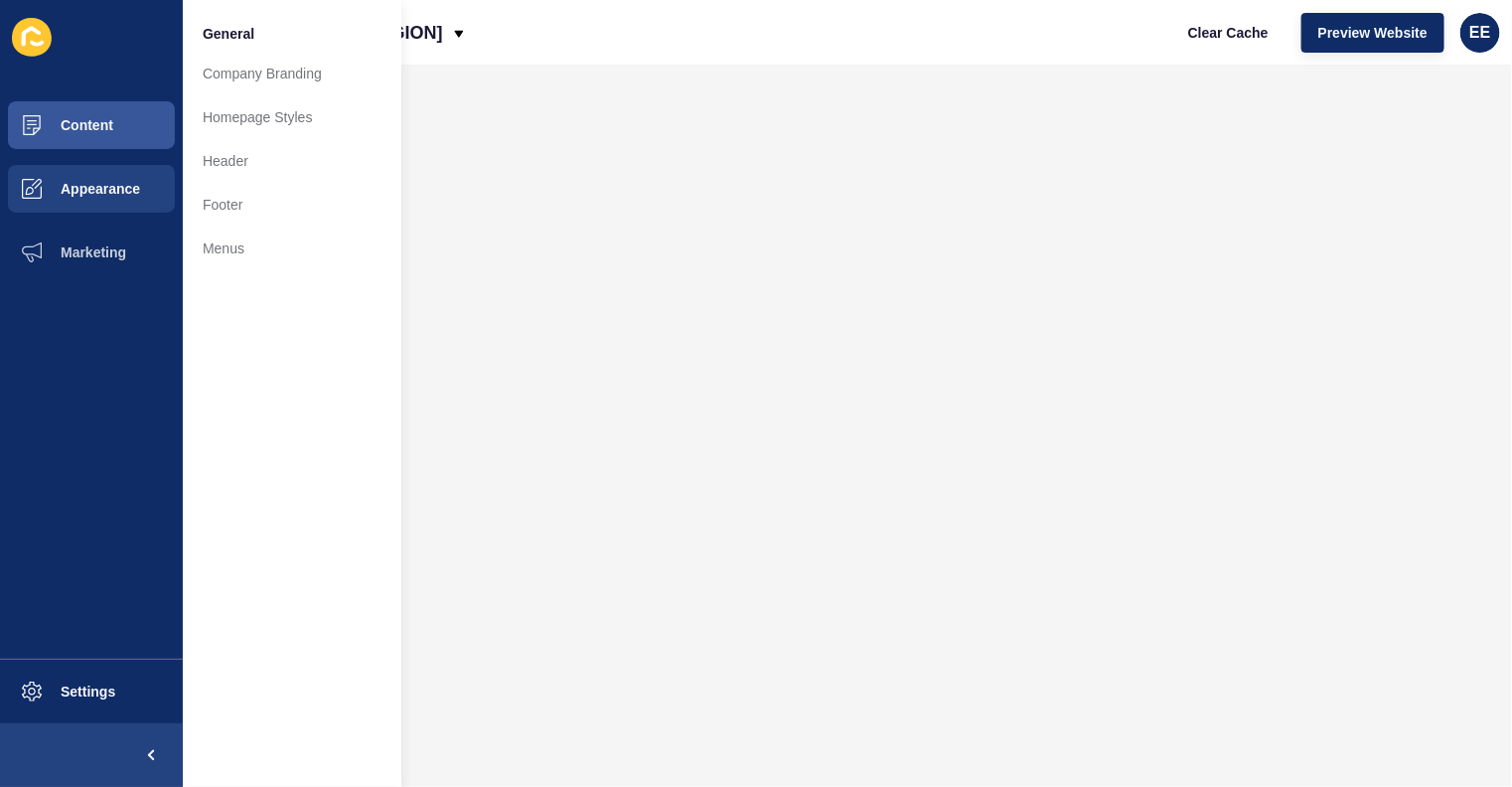 click on "Menus" at bounding box center (292, 248) 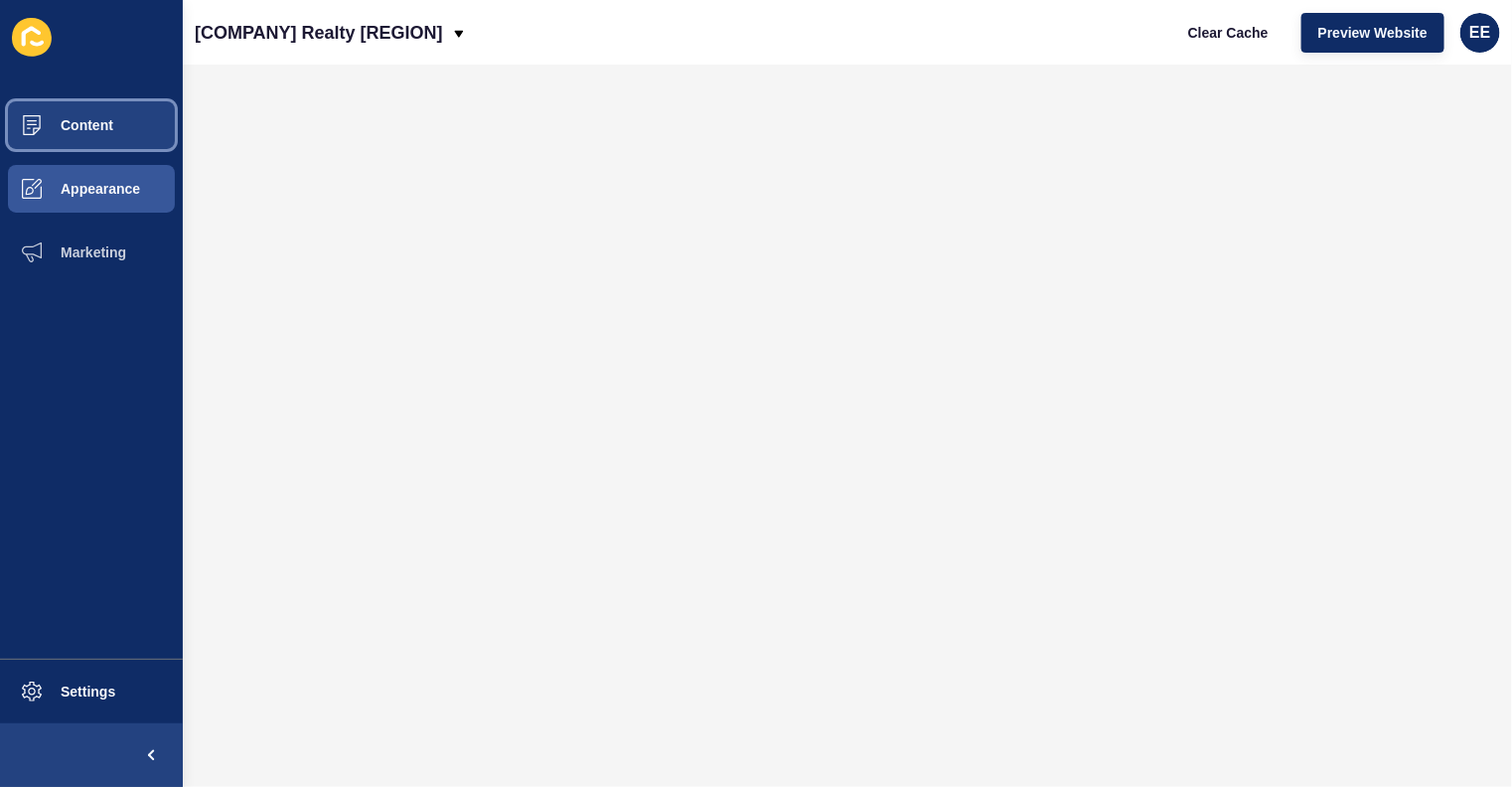 click on "Content" at bounding box center [91, 125] 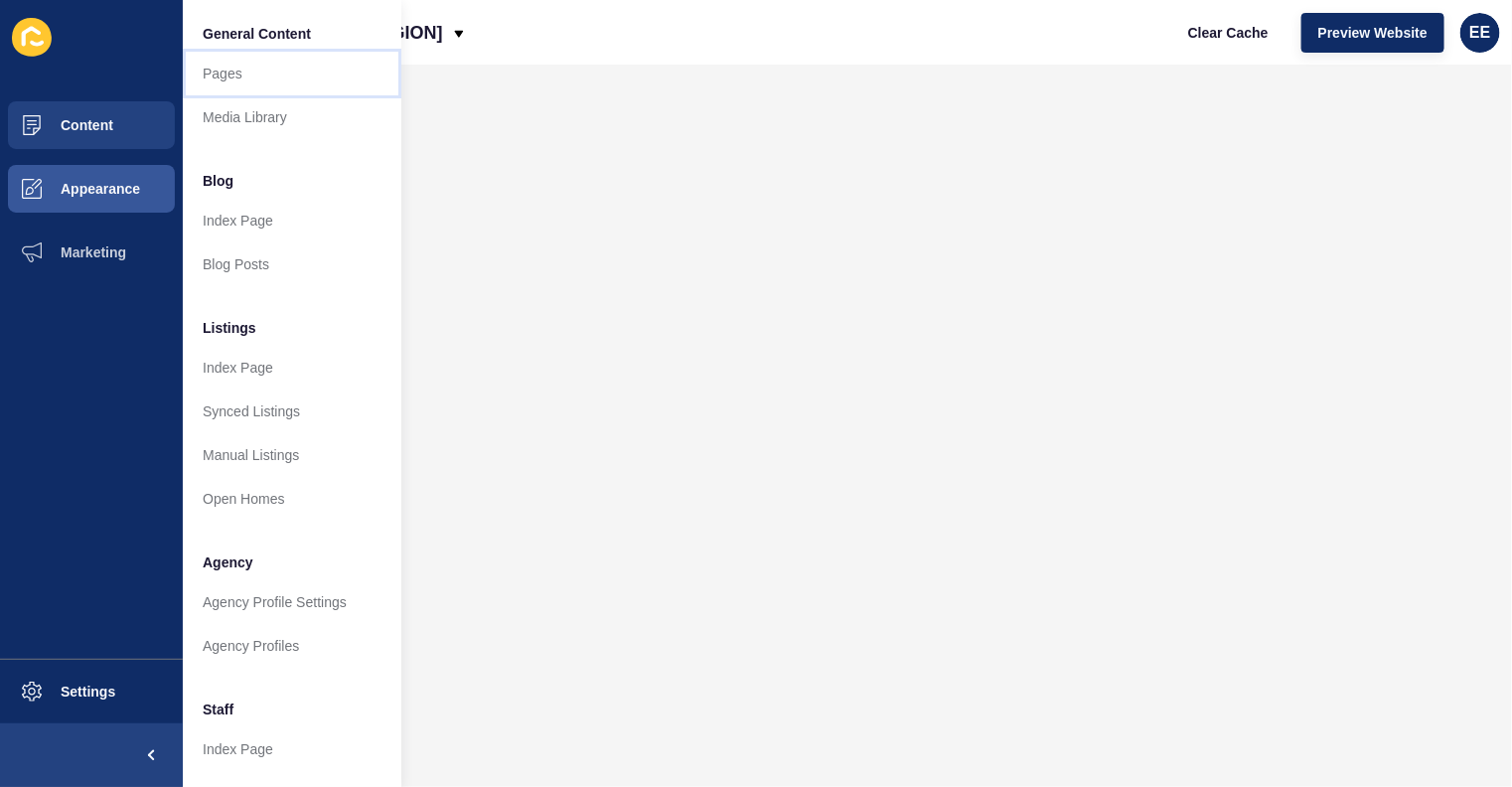 click on "Pages" at bounding box center [292, 74] 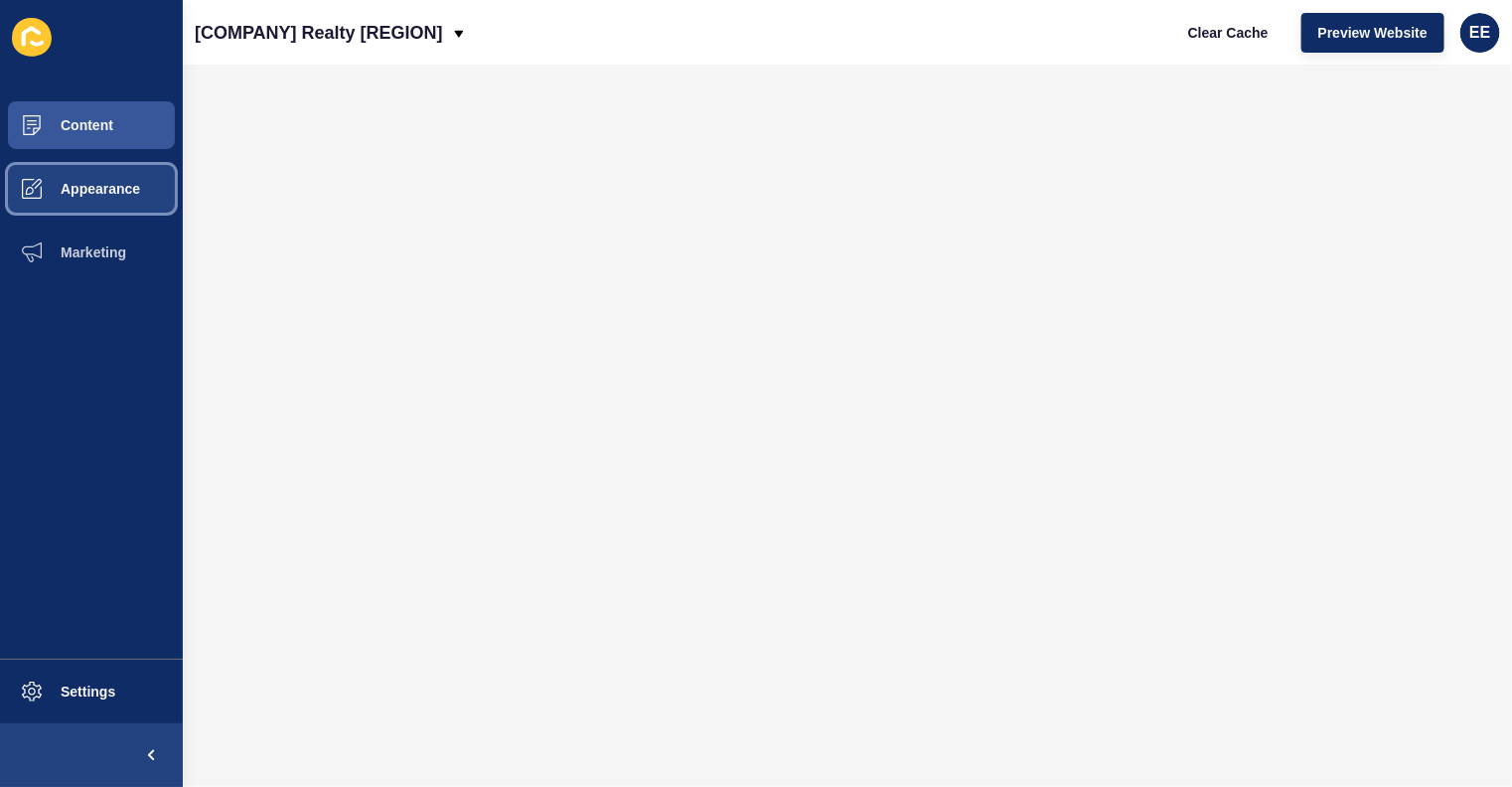 click on "Appearance" at bounding box center [69, 189] 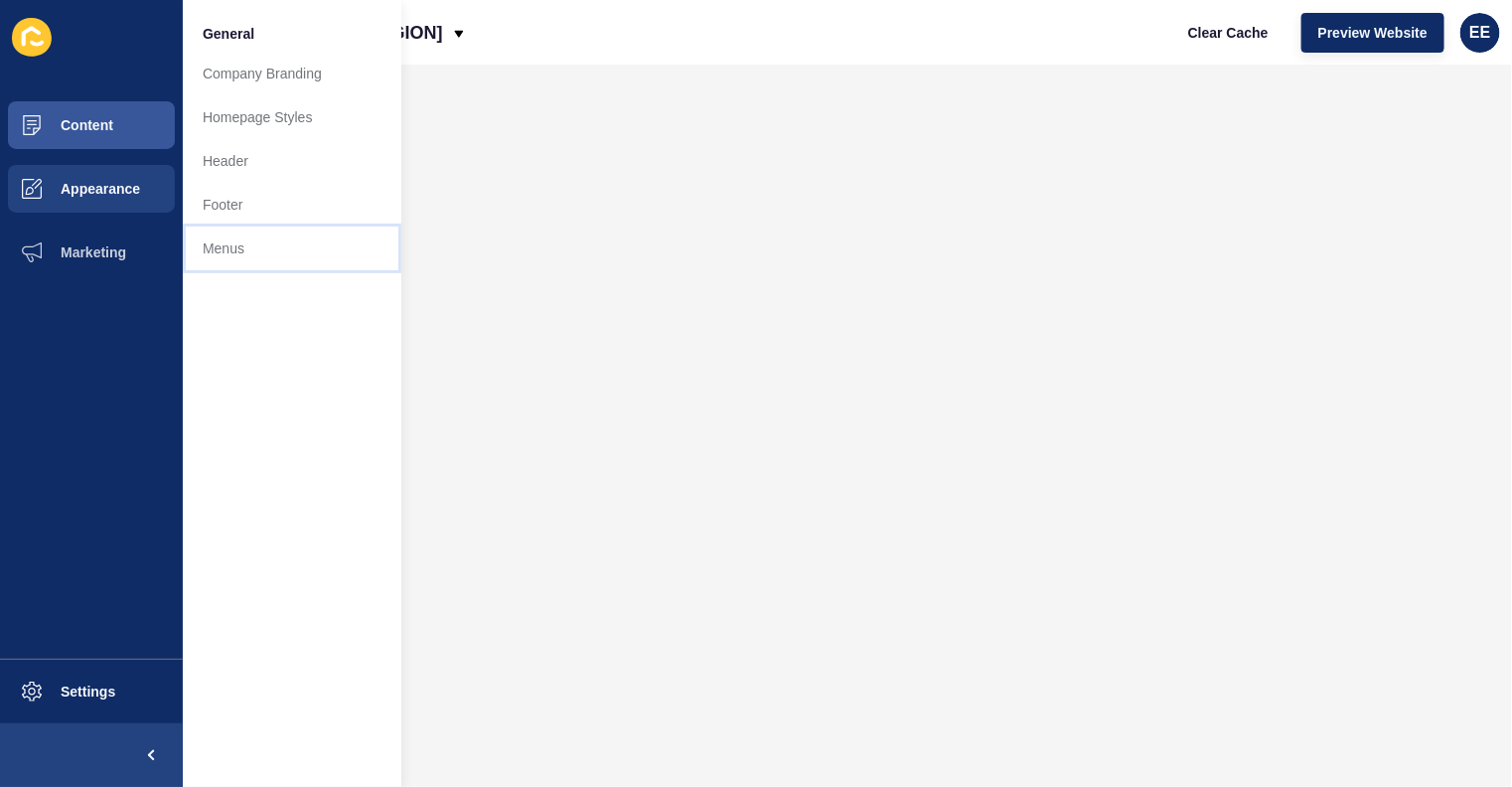 click on "Menus" at bounding box center (292, 248) 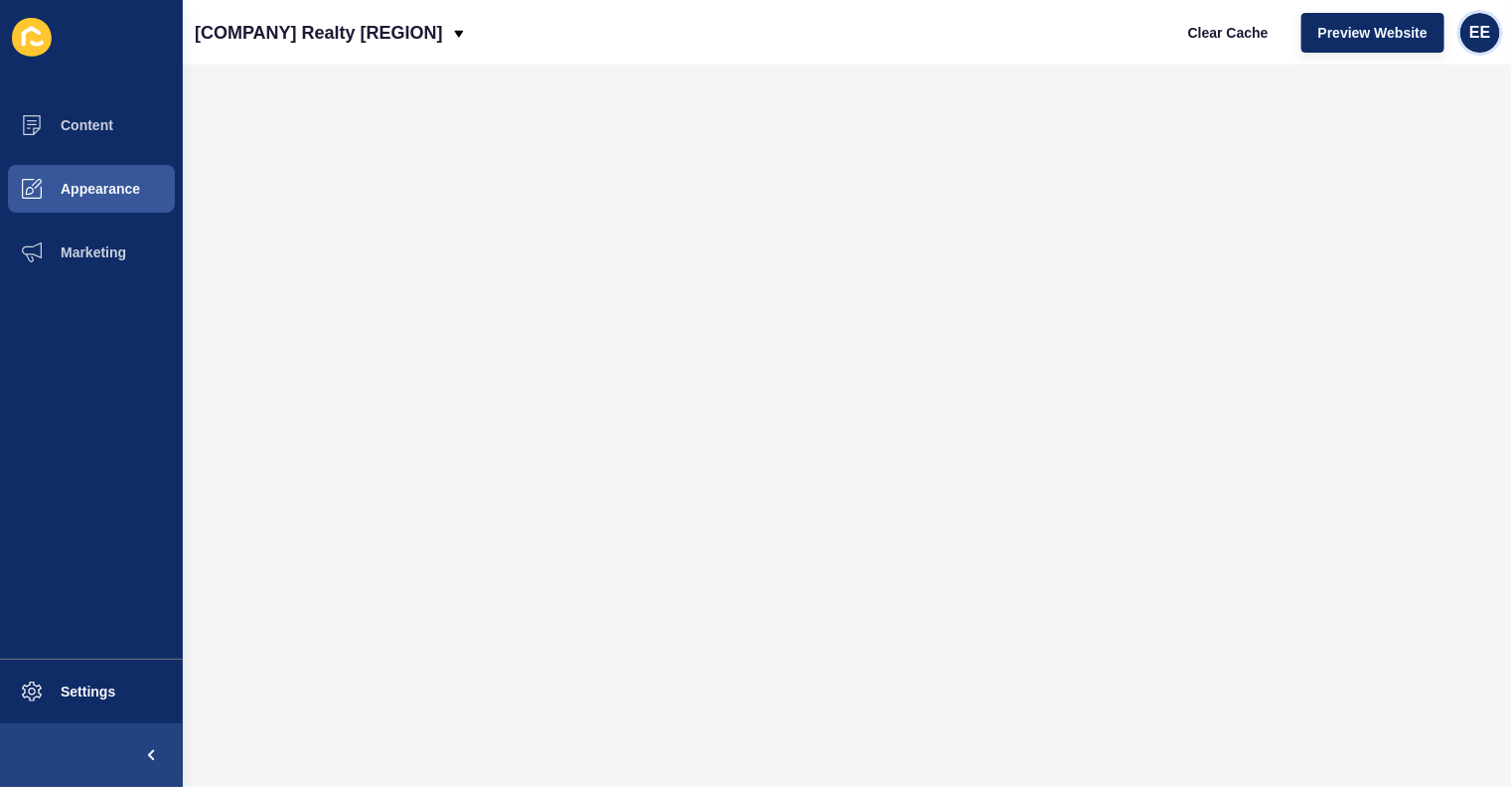 click on "EE" at bounding box center [1479, 33] 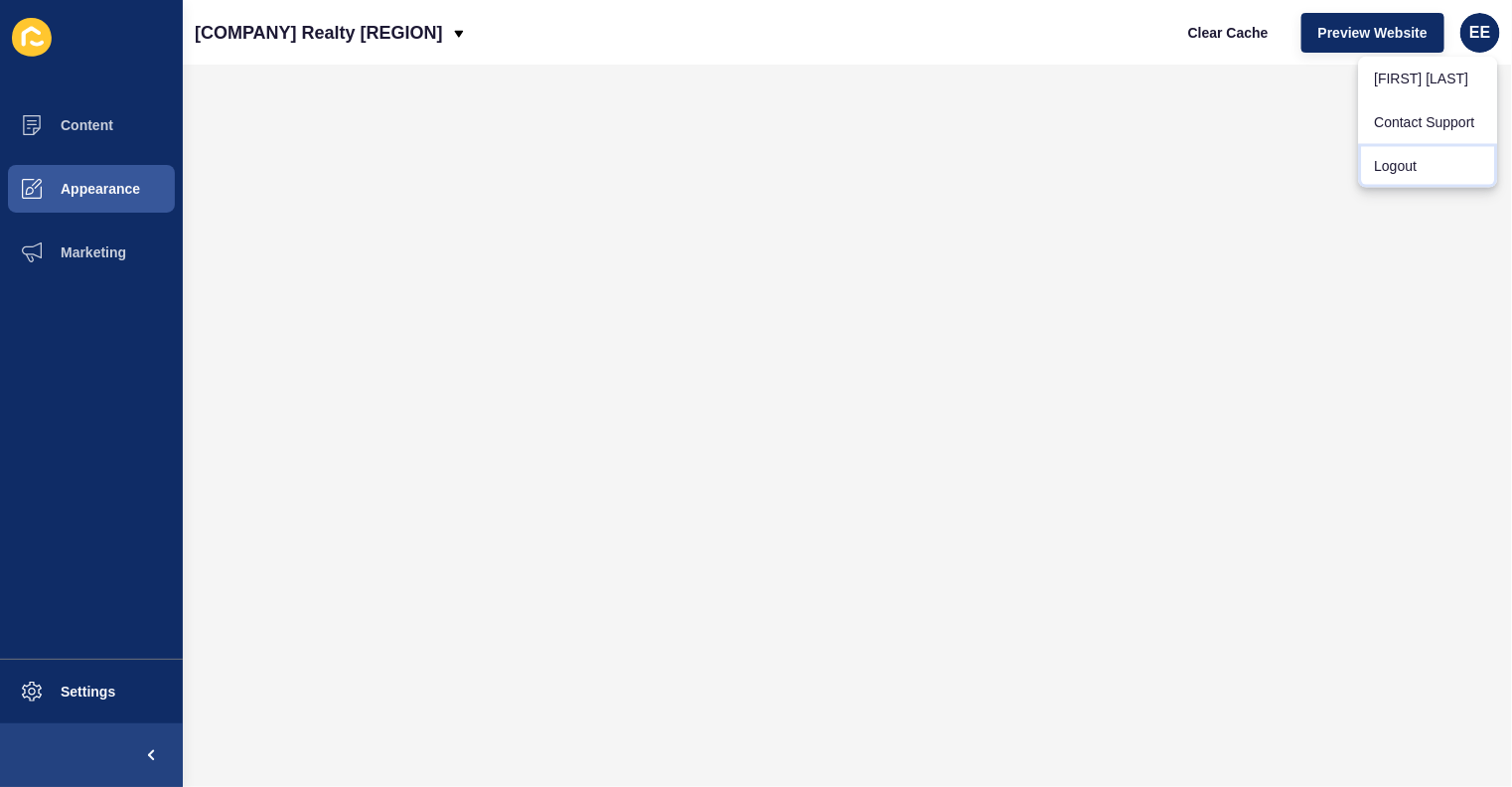 click on "Logout" at bounding box center (1429, 79) 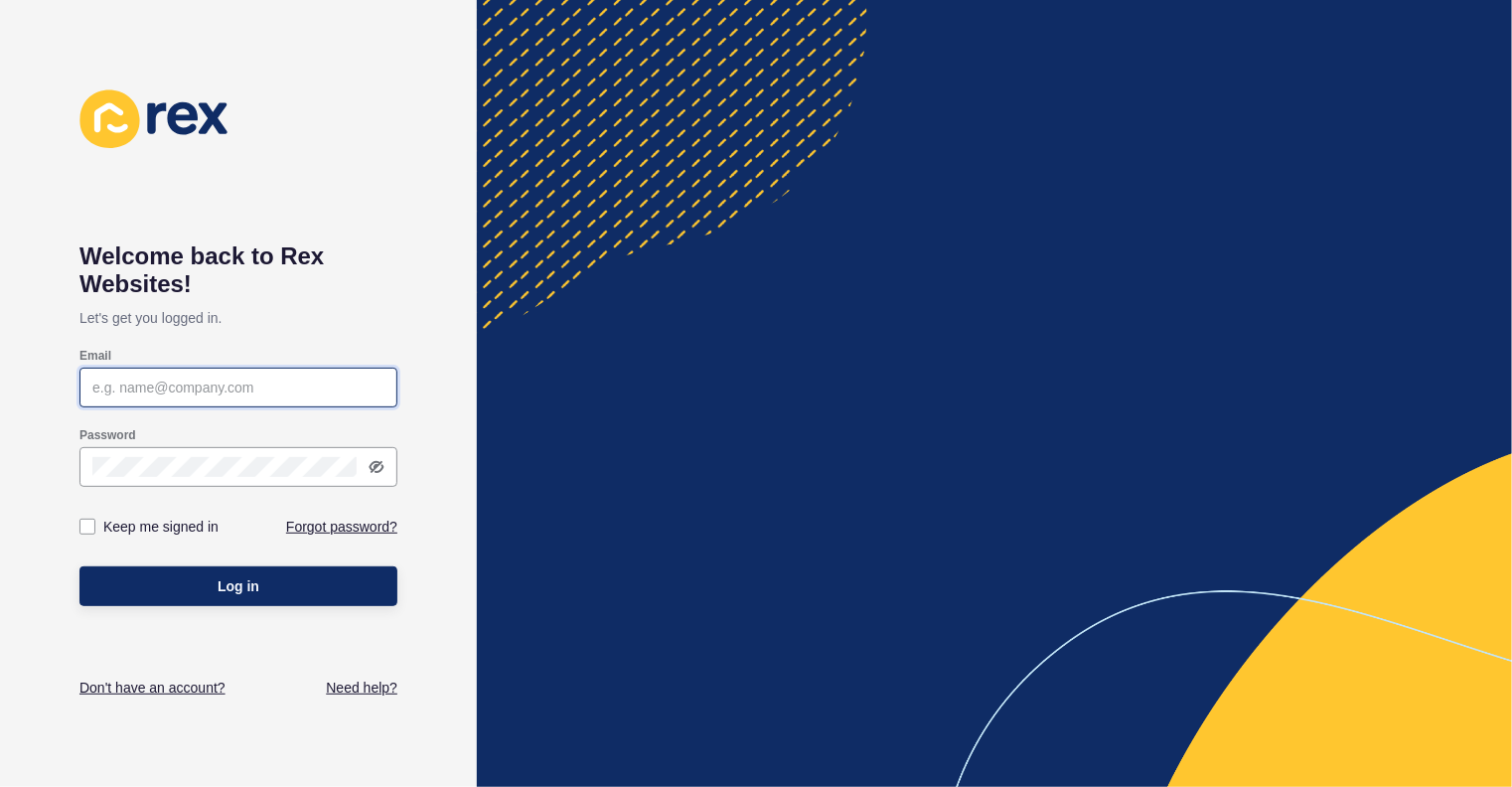 type on "[EMAIL]" 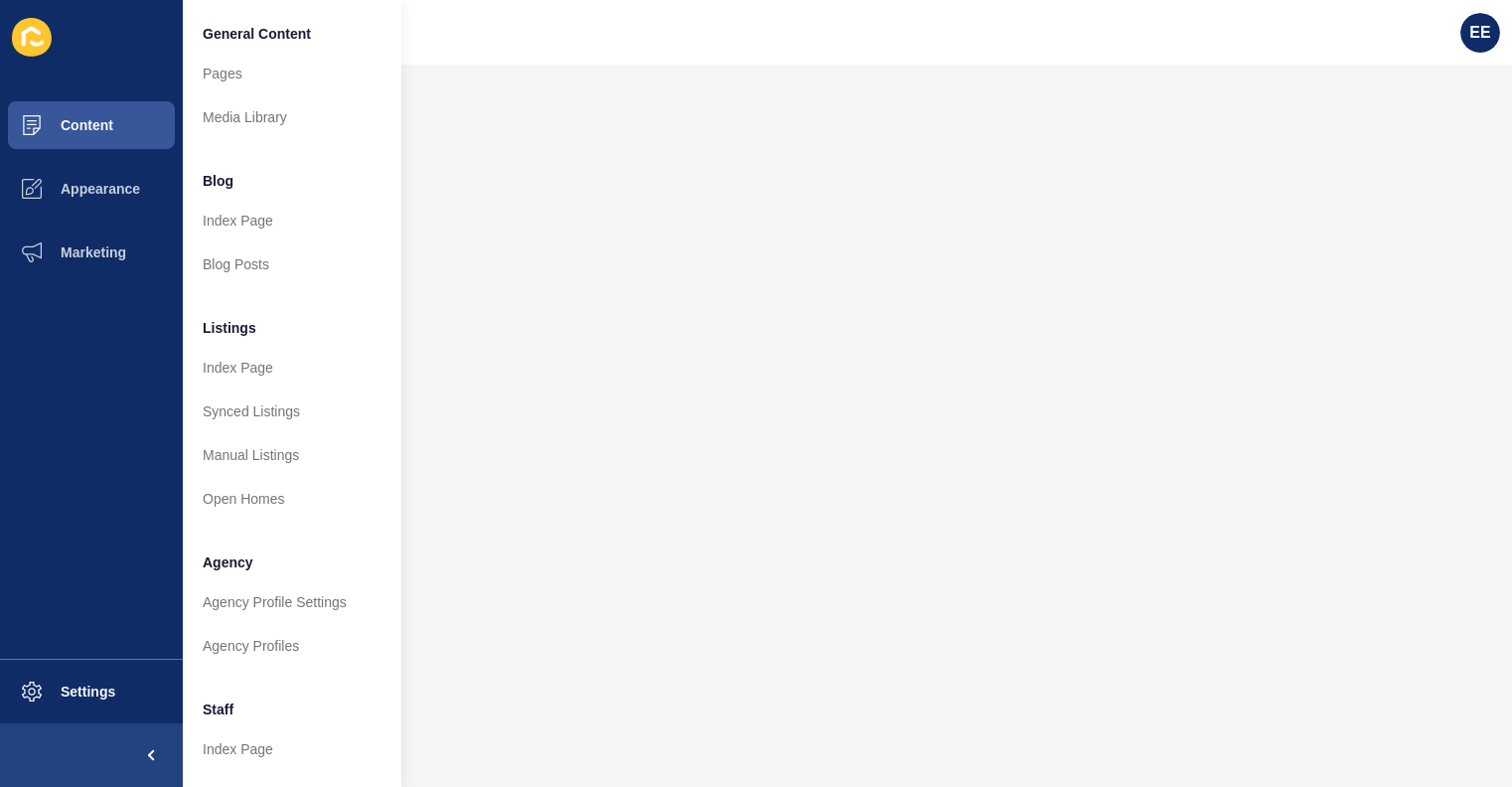 scroll, scrollTop: 0, scrollLeft: 0, axis: both 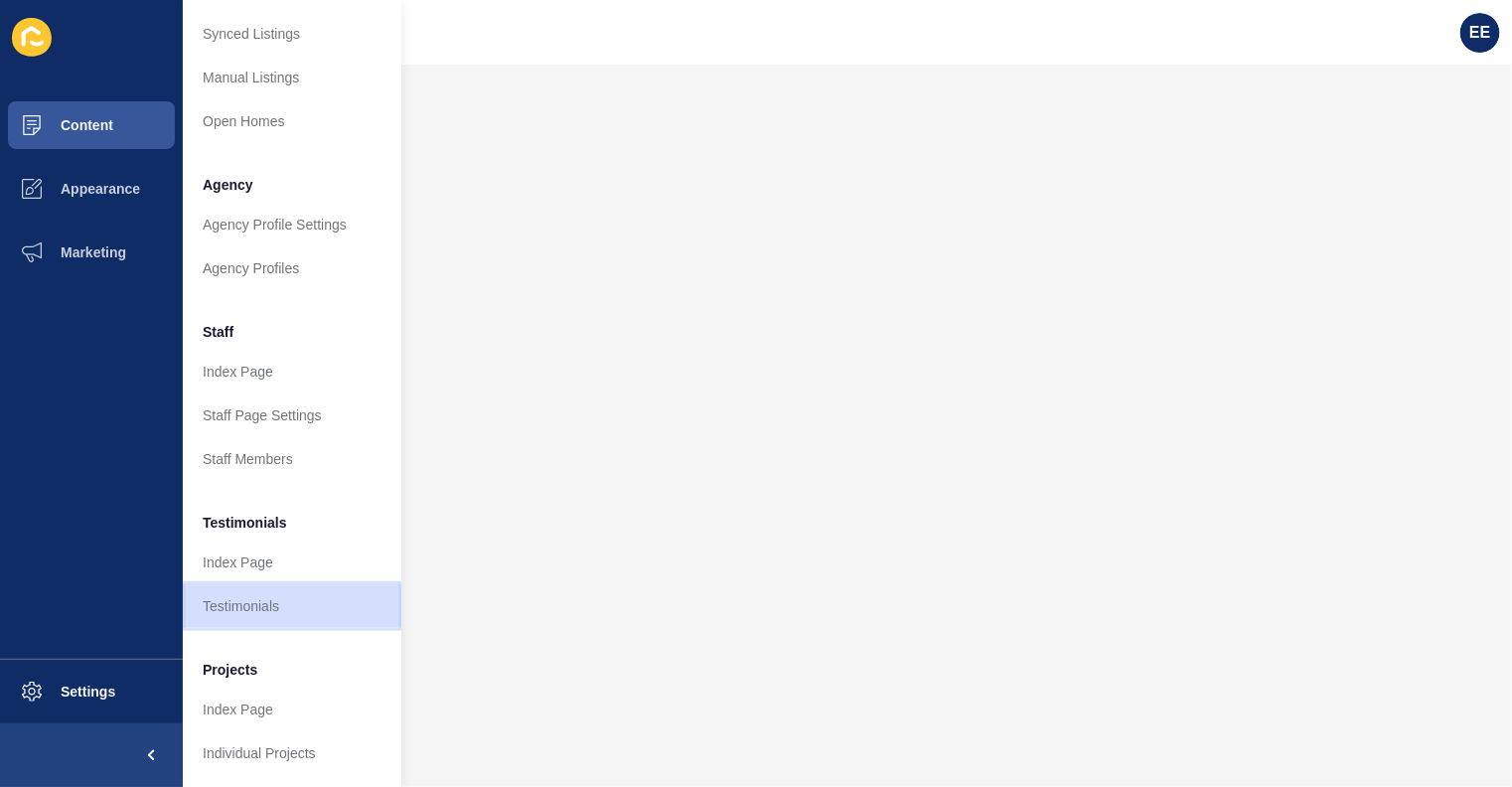 click on "Testimonials" at bounding box center (292, 606) 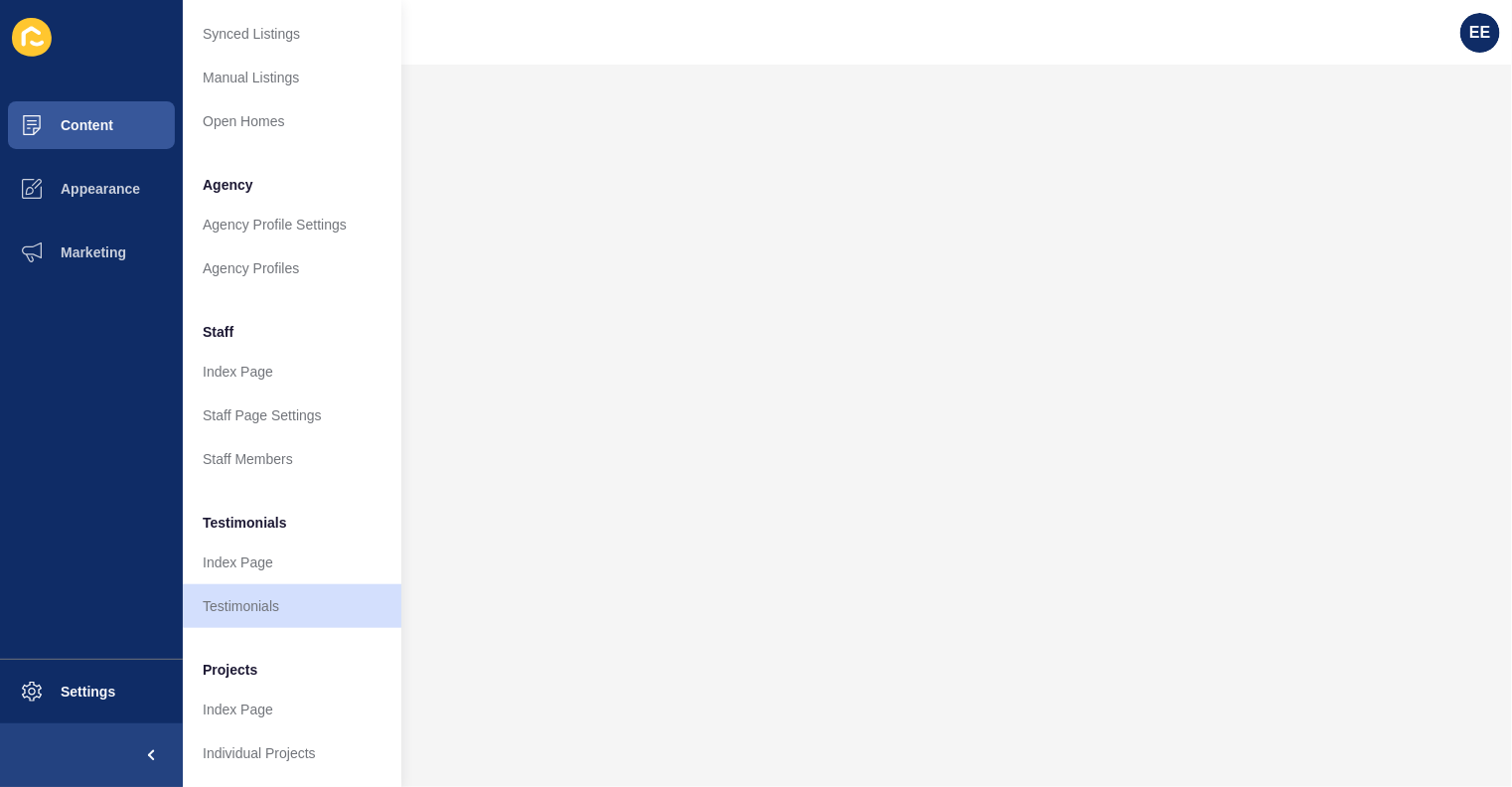 scroll, scrollTop: 0, scrollLeft: 0, axis: both 